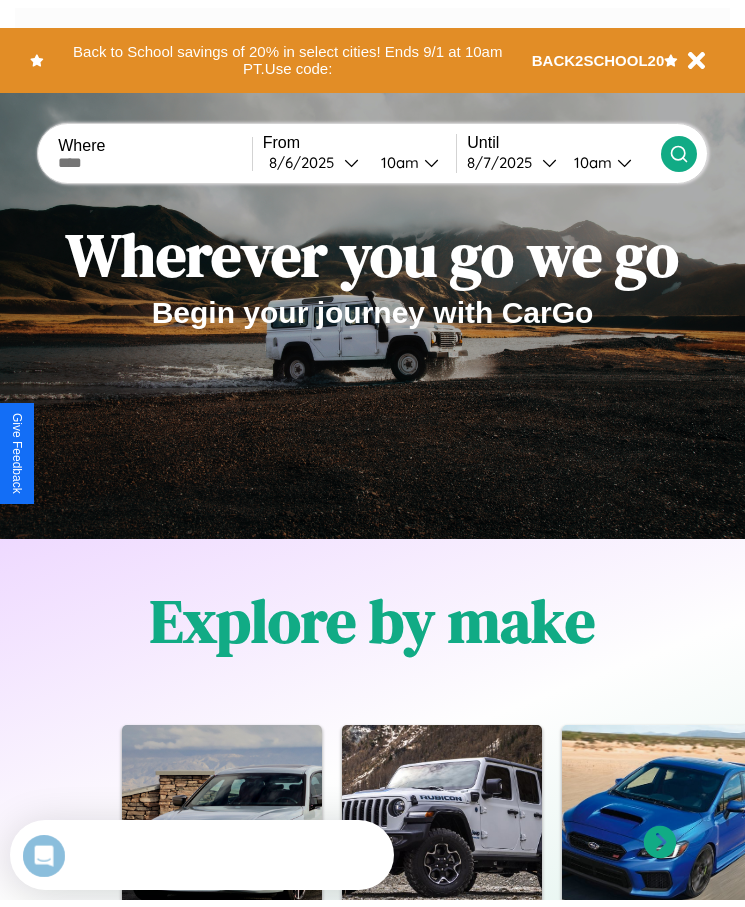 scroll, scrollTop: 0, scrollLeft: 0, axis: both 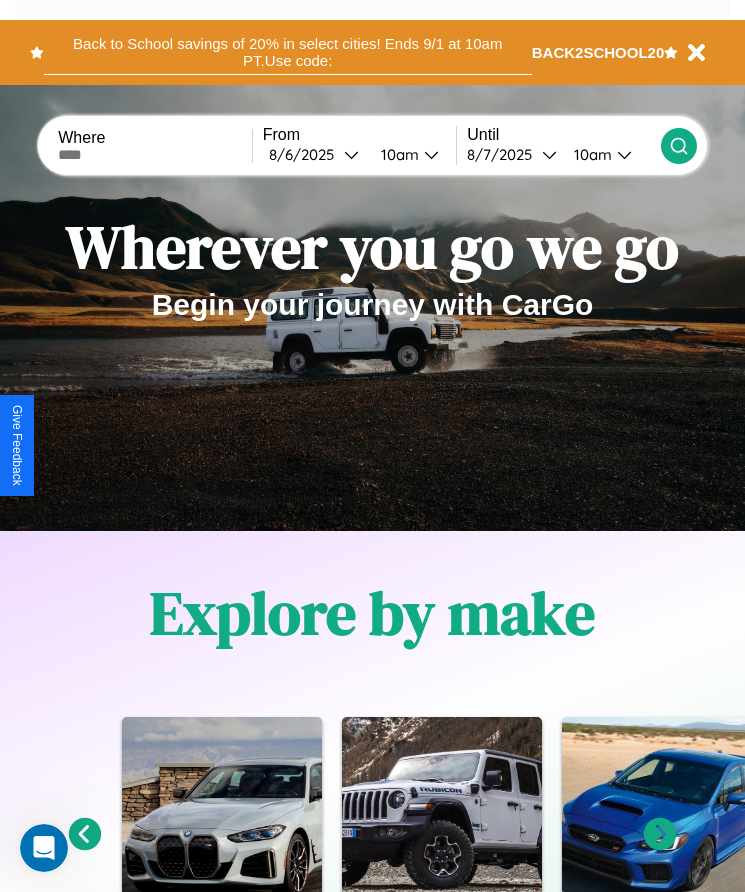 click on "Back to School savings of 20% in select cities! Ends 9/1 at 10am PT.  Use code:" at bounding box center (288, 52) 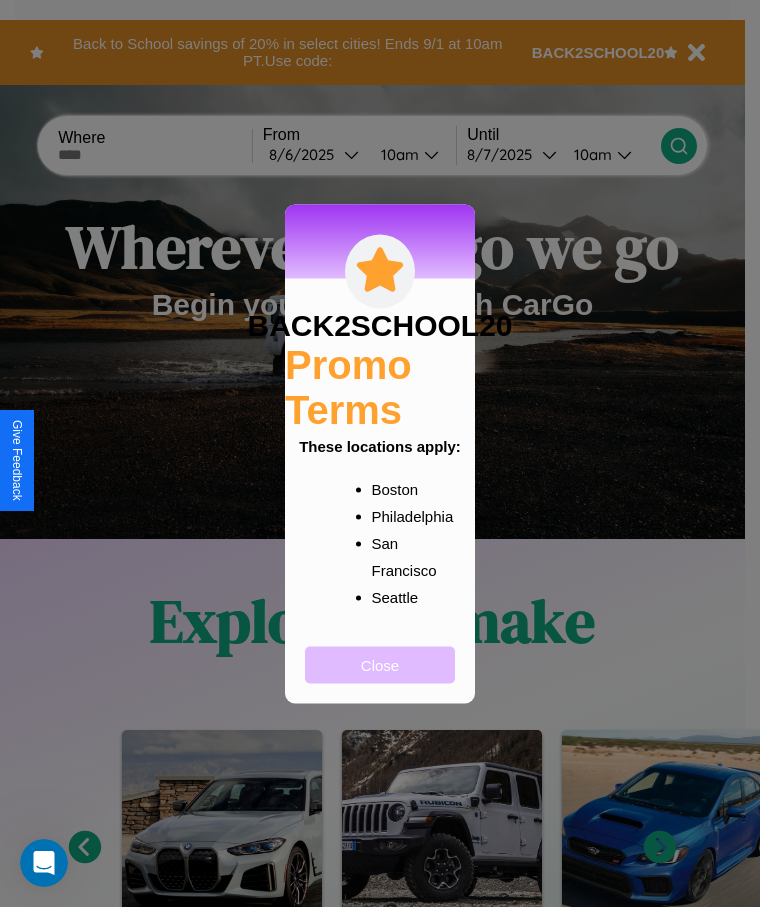 click on "Close" at bounding box center (380, 664) 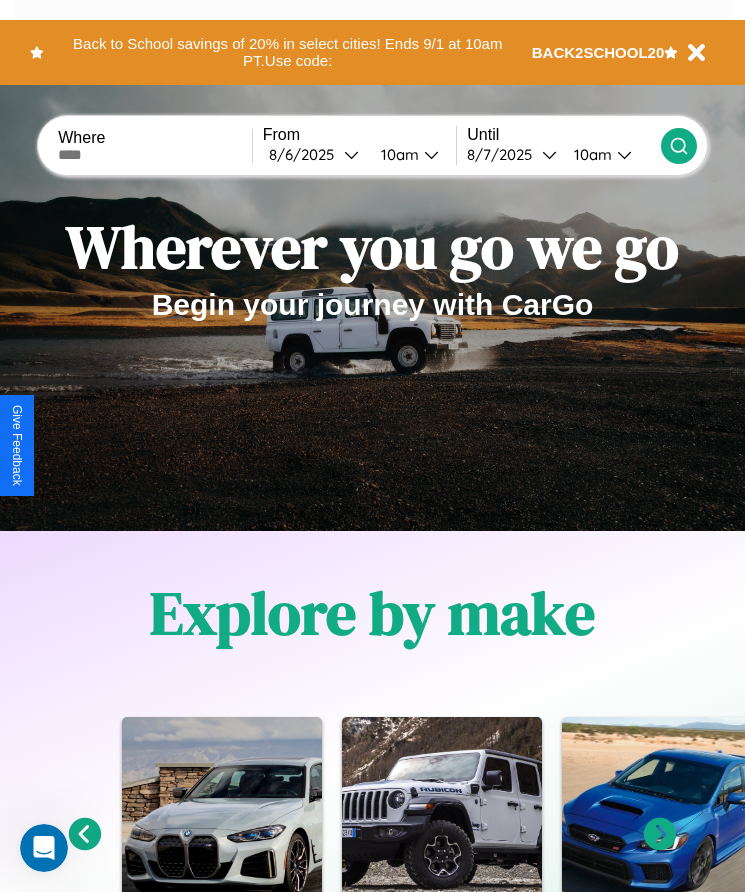 click at bounding box center [155, 155] 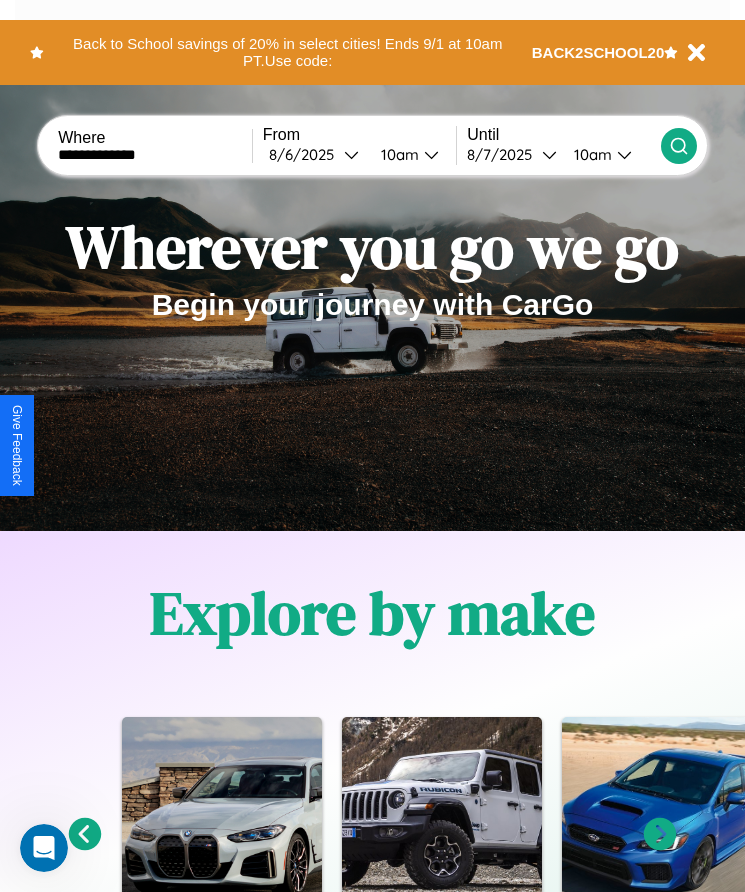 type on "**********" 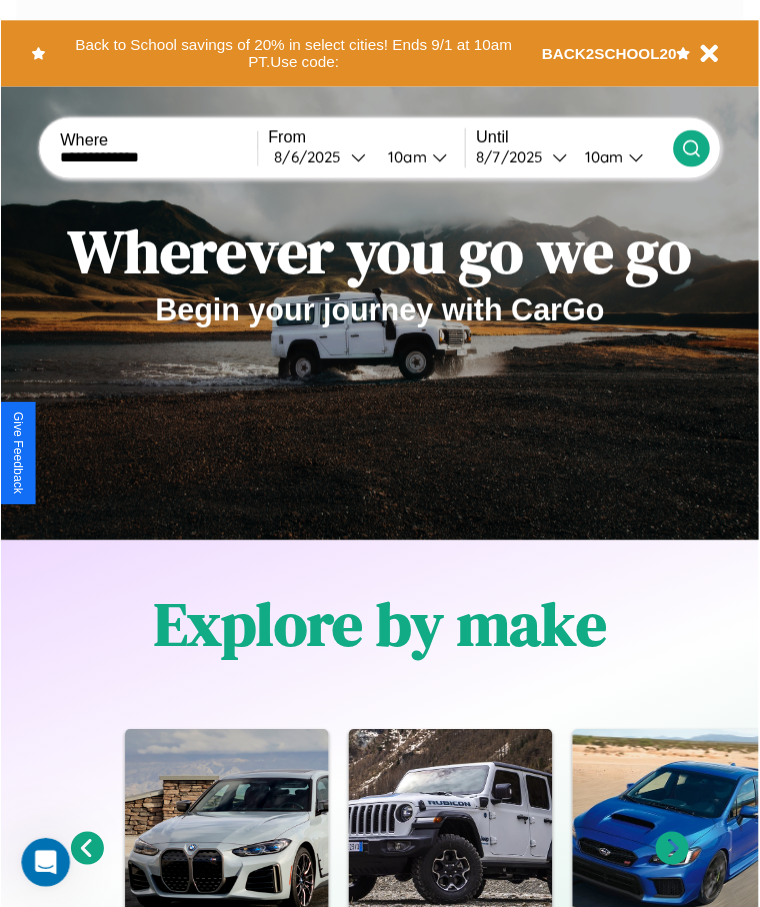 select on "*" 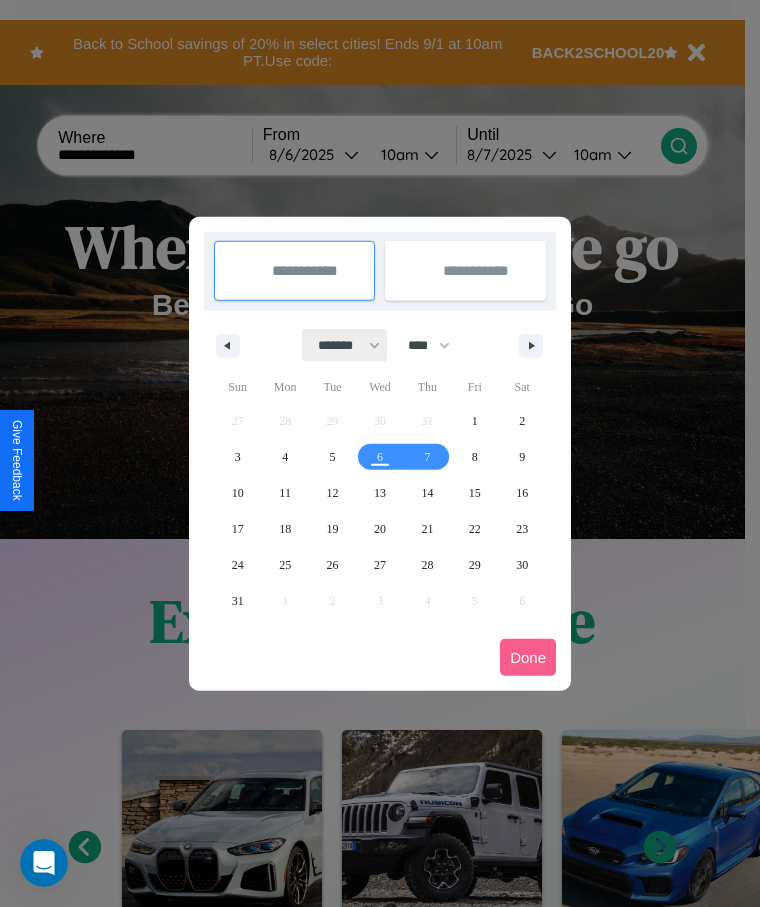 click on "******* ******** ***** ***** *** **** **** ****** ********* ******* ******** ********" at bounding box center [345, 345] 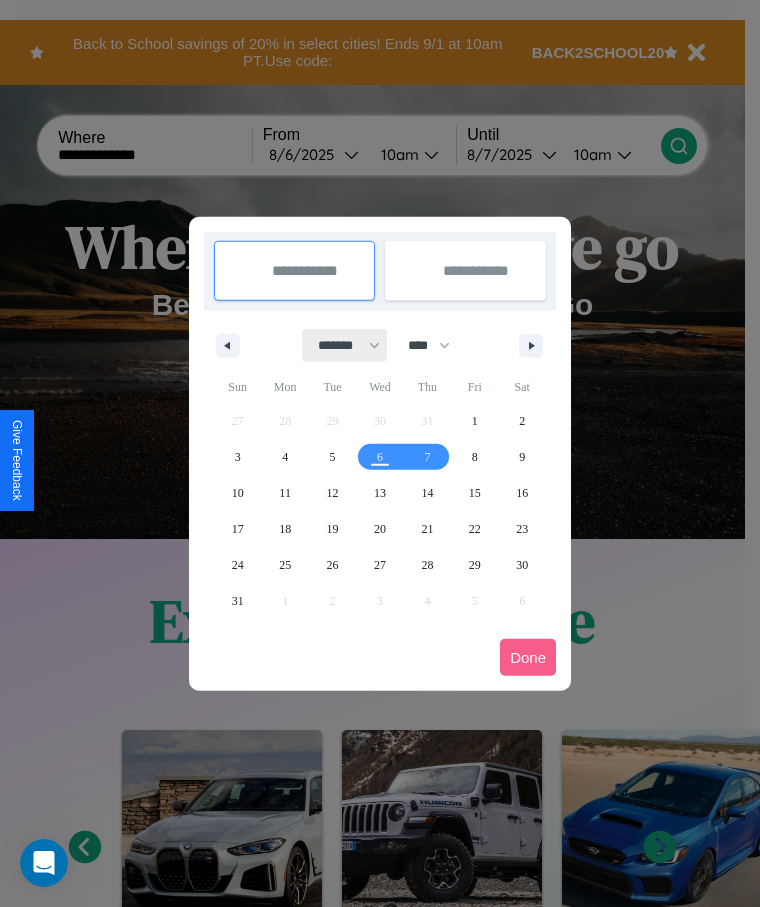 select on "*" 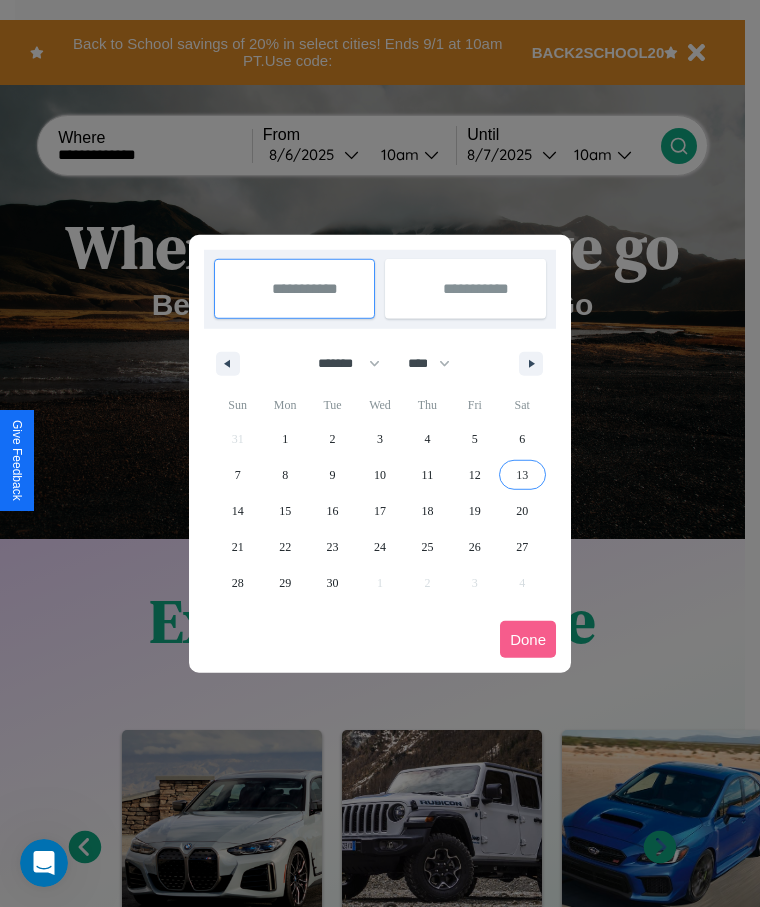 click on "13" at bounding box center (522, 475) 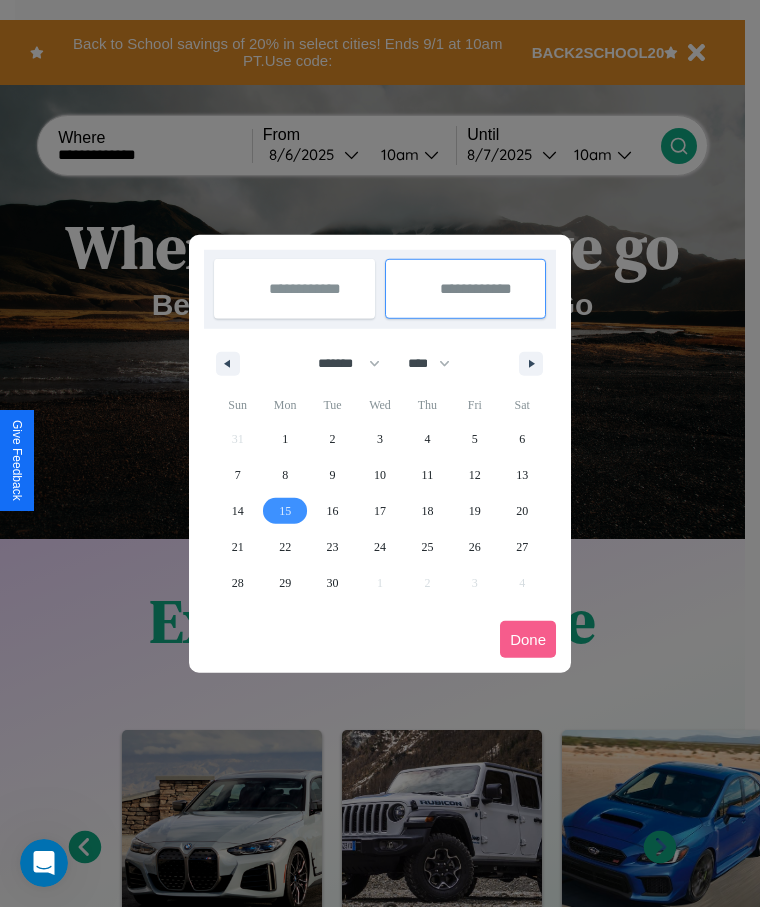click on "15" at bounding box center (285, 511) 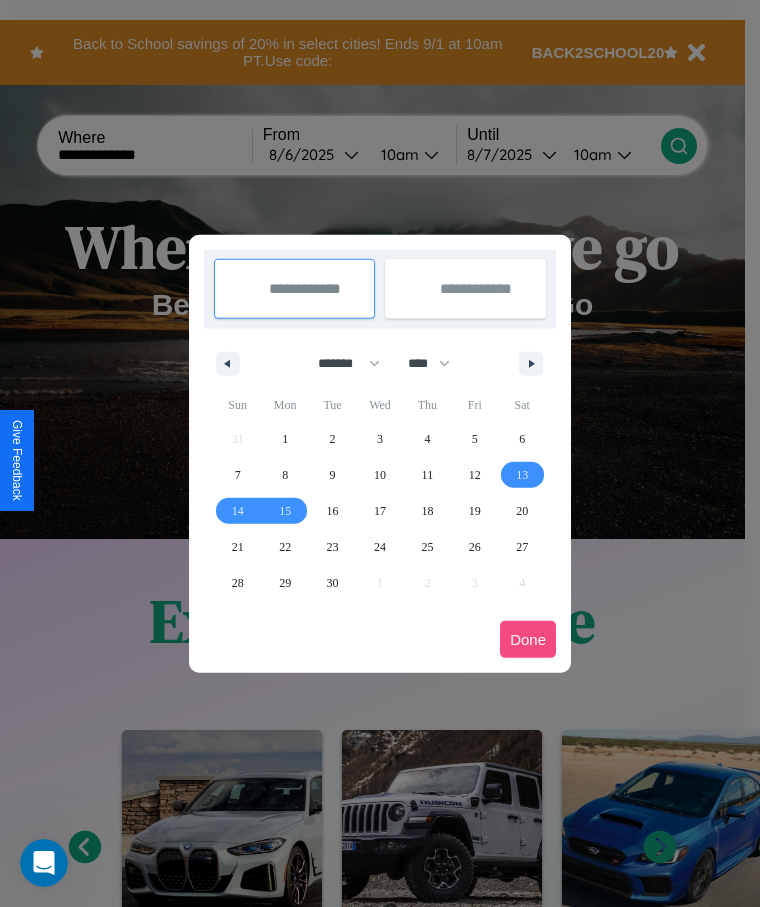 click on "Done" at bounding box center [528, 639] 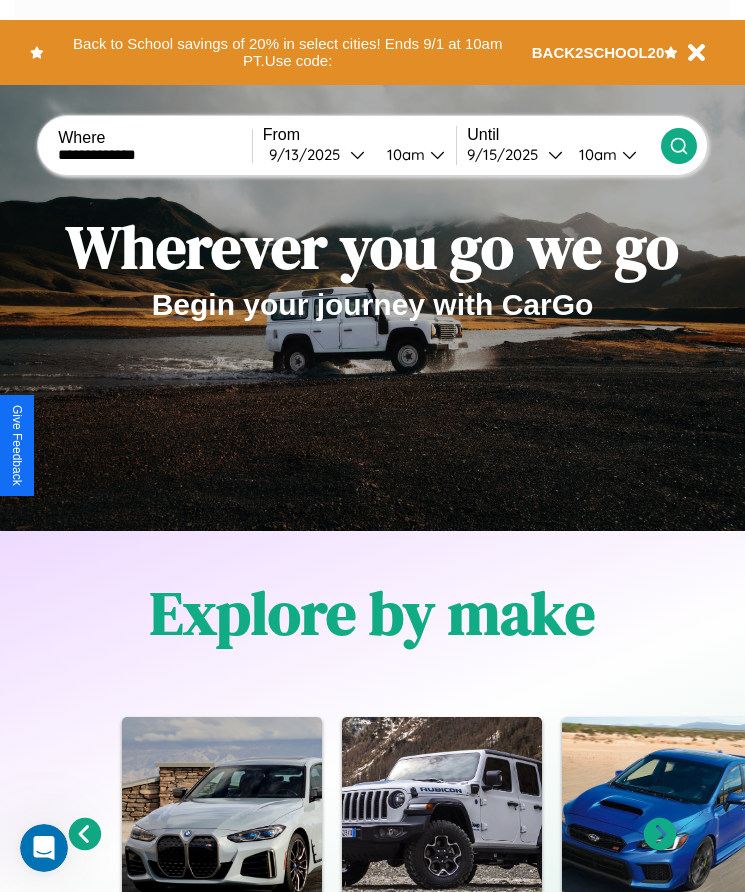 click on "10am" at bounding box center [403, 154] 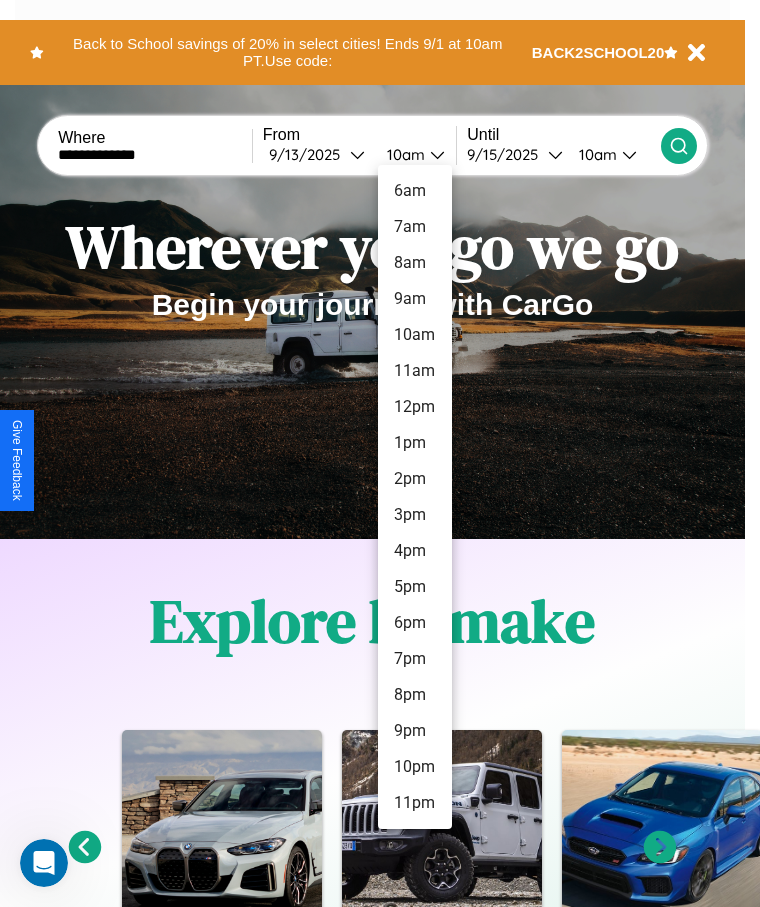 click on "8am" at bounding box center [415, 263] 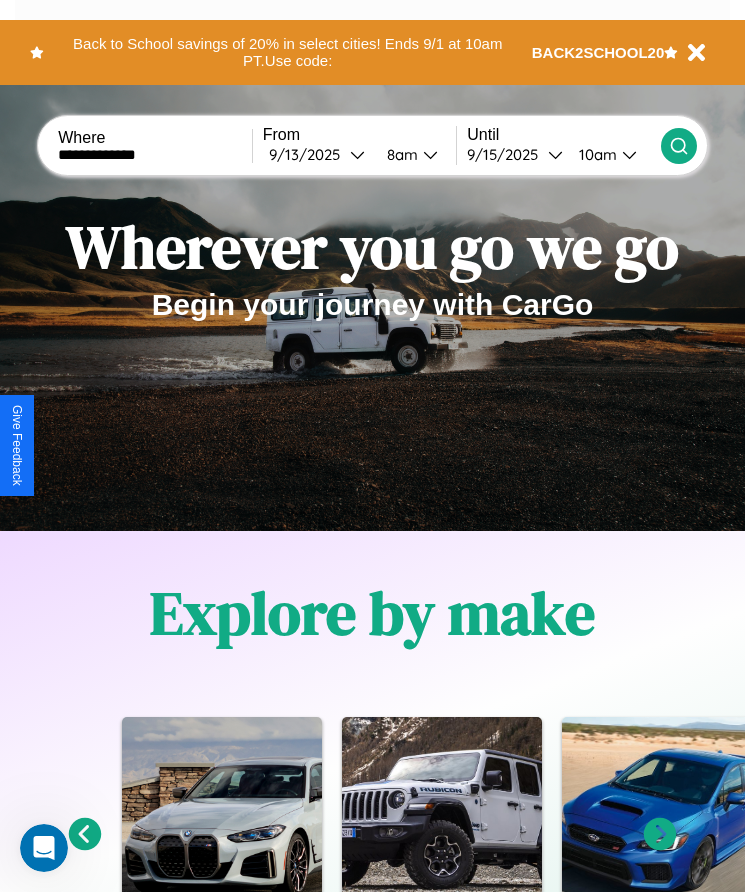 click on "10am" at bounding box center (595, 154) 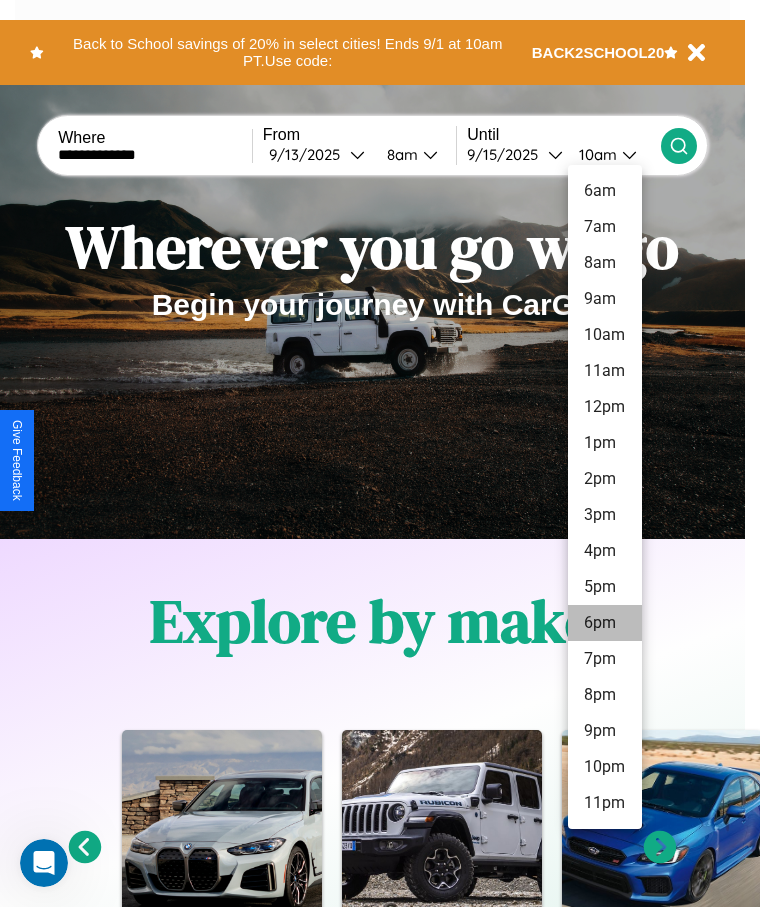 click on "6pm" at bounding box center (605, 623) 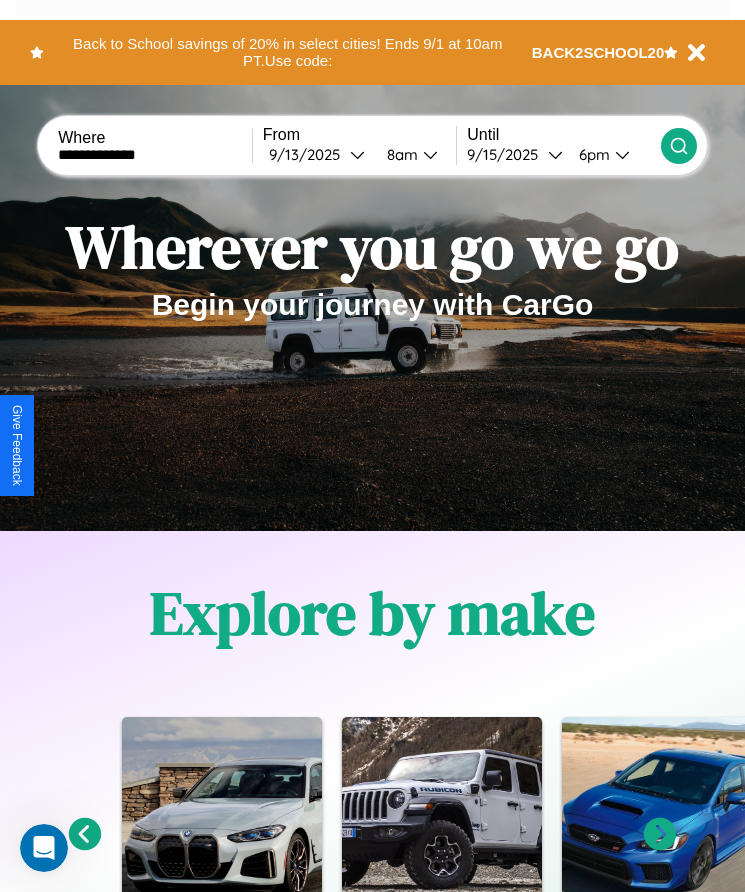 click 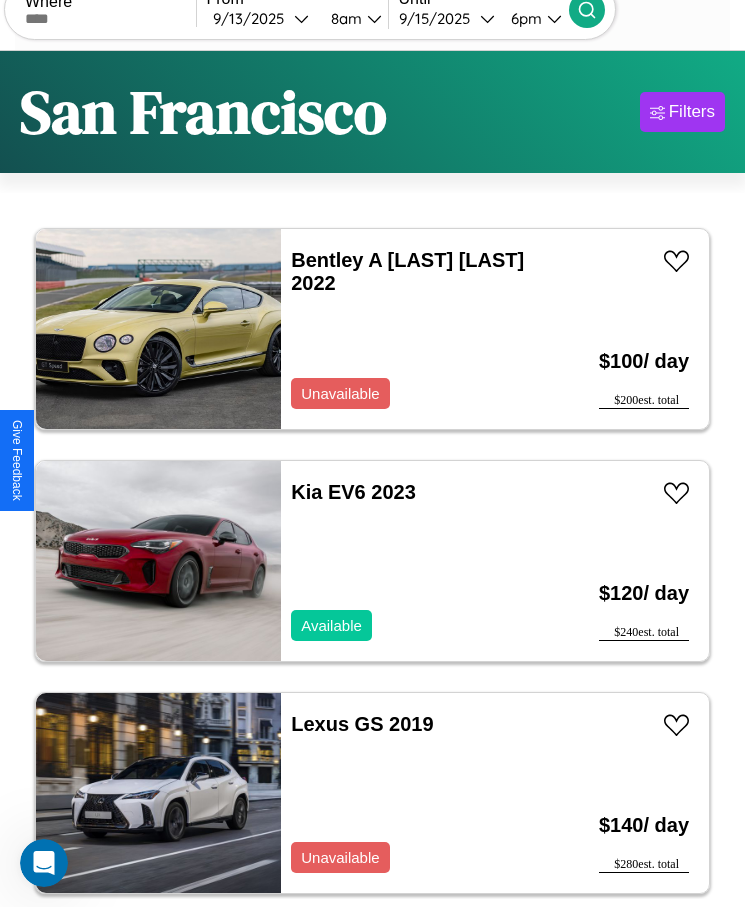 scroll, scrollTop: 50, scrollLeft: 0, axis: vertical 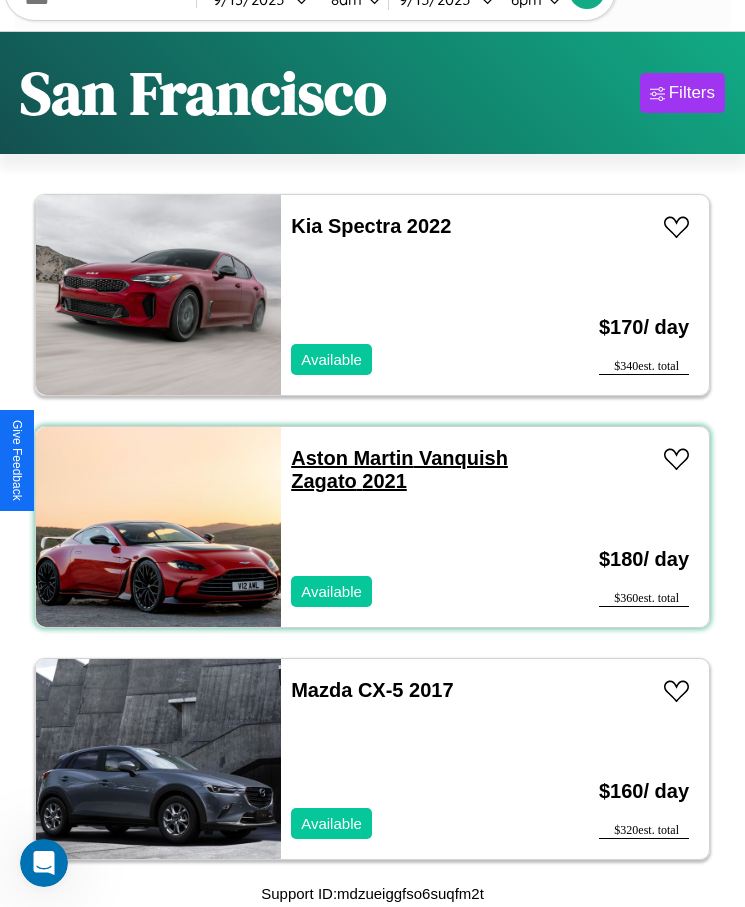 click on "Aston Martin   Vanquish Zagato   2021" at bounding box center [399, 469] 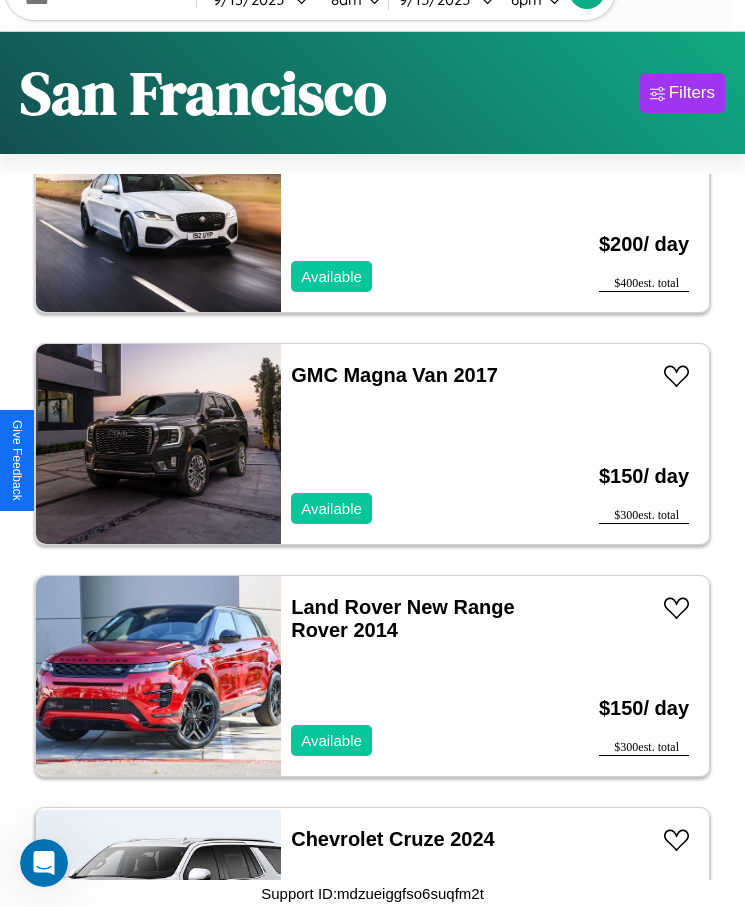 scroll, scrollTop: 711, scrollLeft: 0, axis: vertical 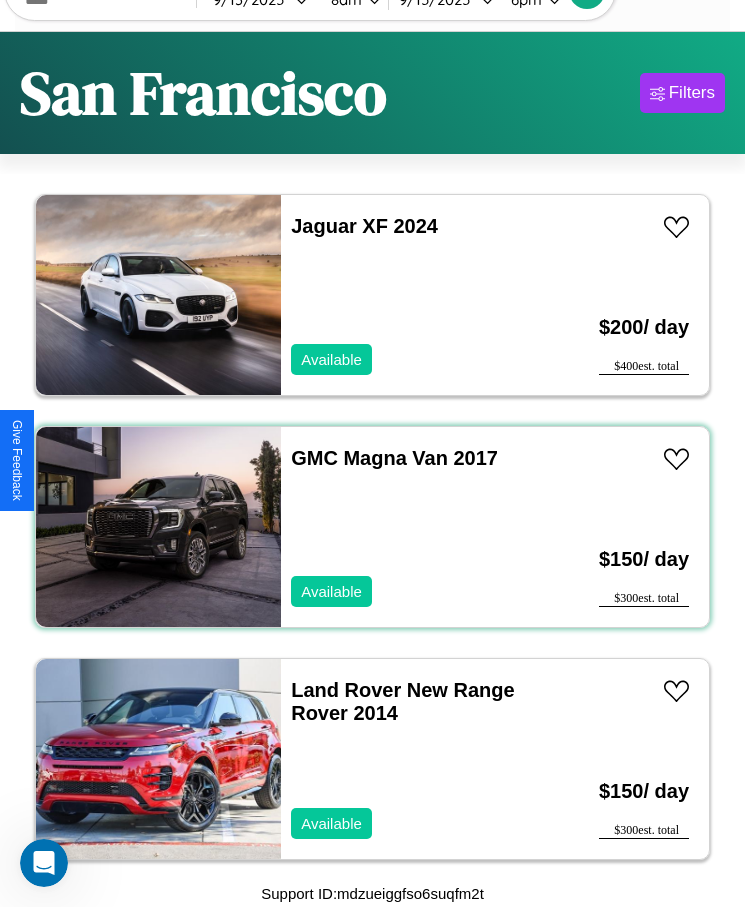 click on "GMC   Magna Van   2017 Available" at bounding box center [413, 527] 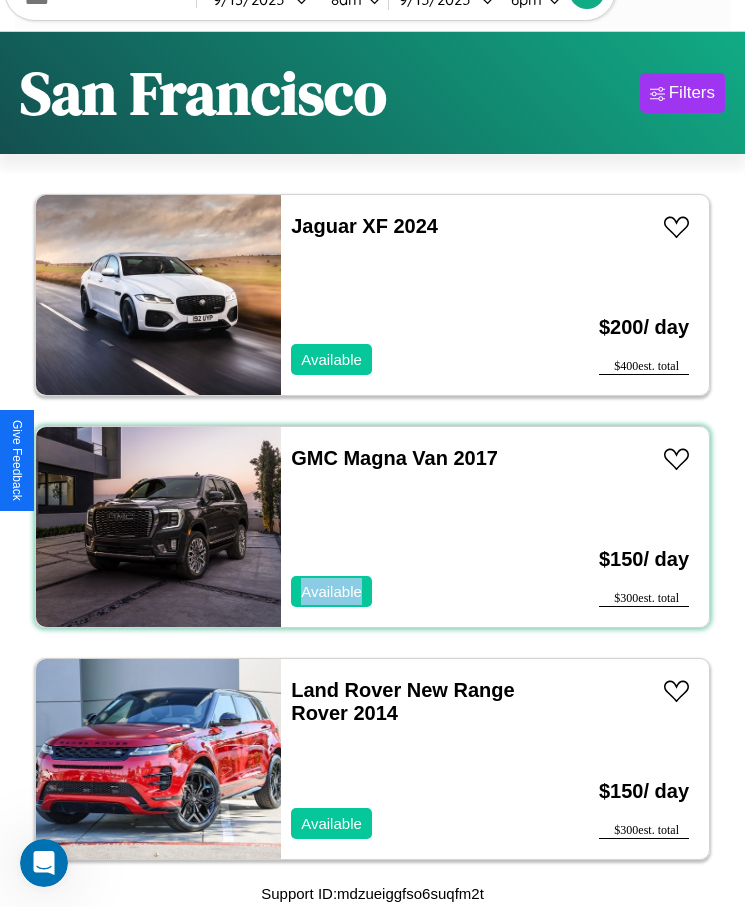 click on "GMC   Magna Van   2017 Available" at bounding box center (413, 527) 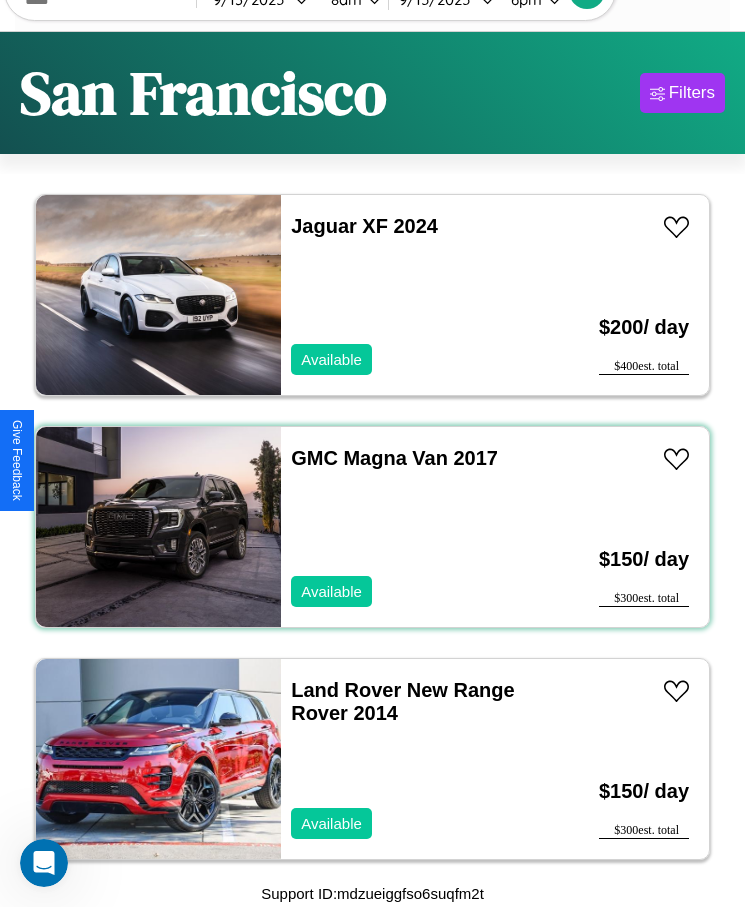 click on "GMC   Magna Van   2017 Available" at bounding box center [413, 527] 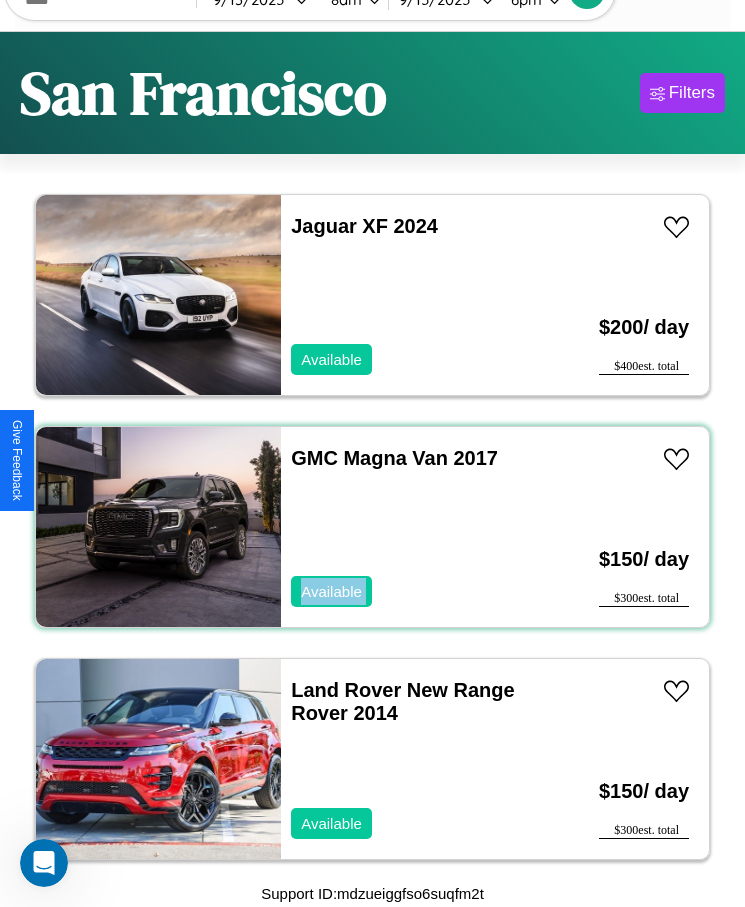 click on "GMC   Magna Van   2017 Available" at bounding box center [413, 527] 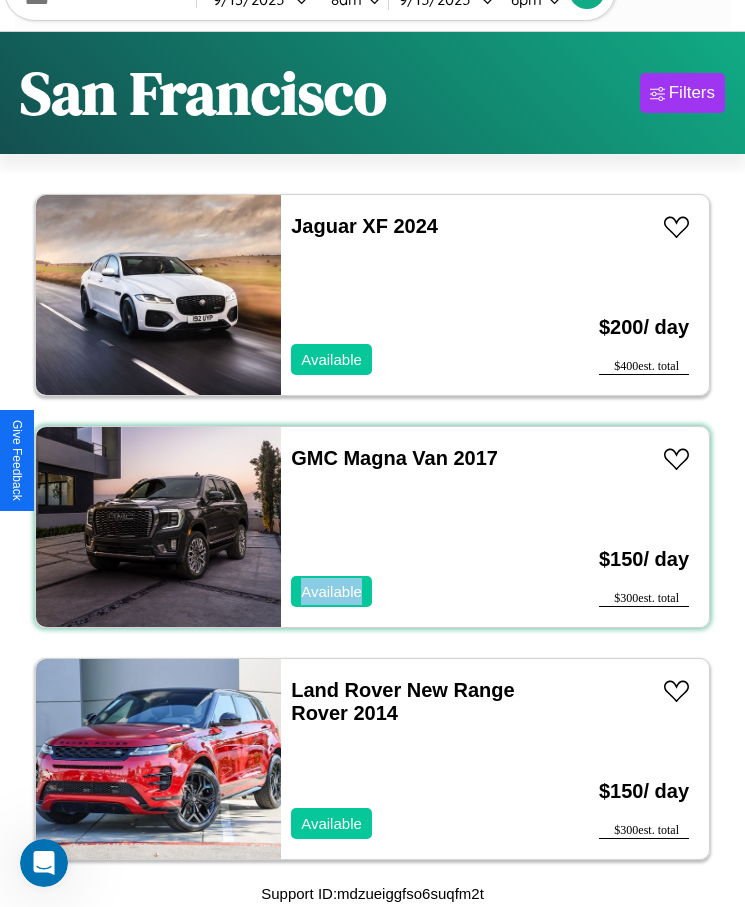 click on "GMC   Magna Van   2017 Available" at bounding box center (413, 527) 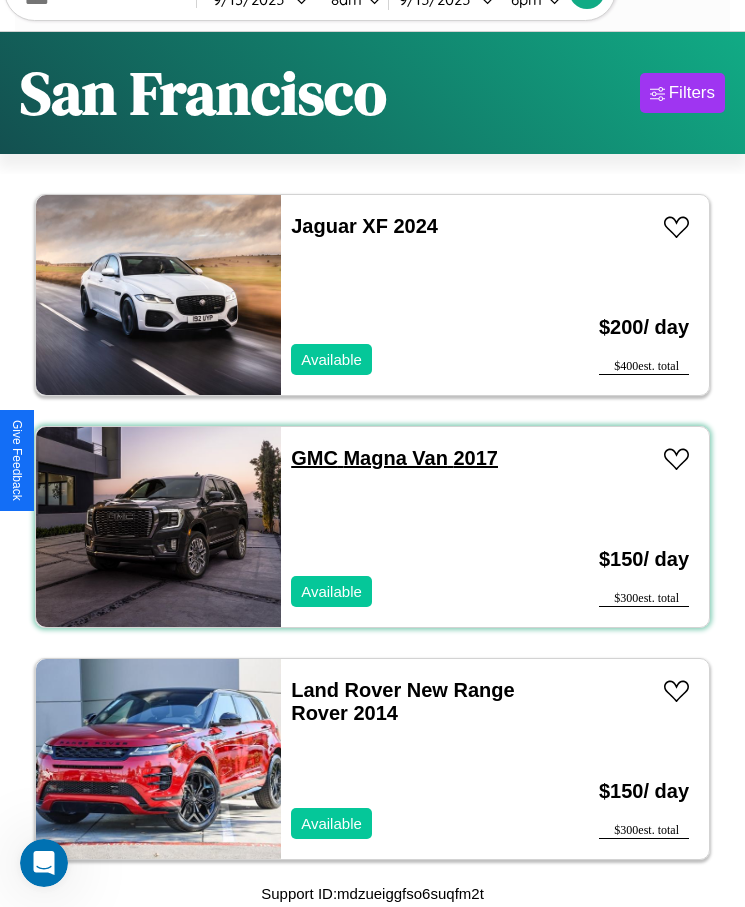 click on "GMC   Magna Van   2017" at bounding box center [394, 458] 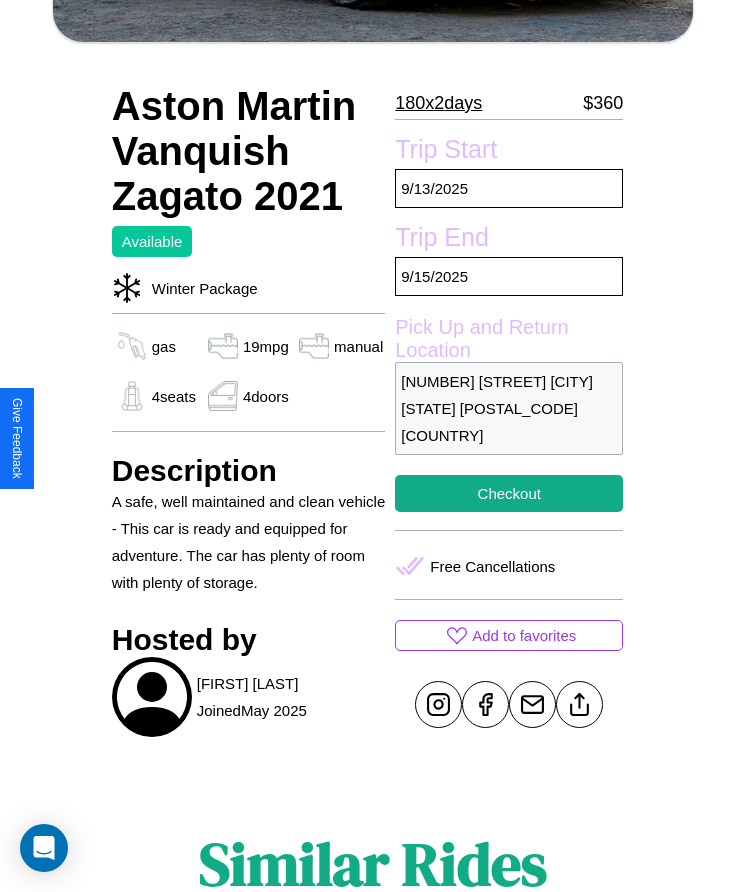 scroll, scrollTop: 540, scrollLeft: 0, axis: vertical 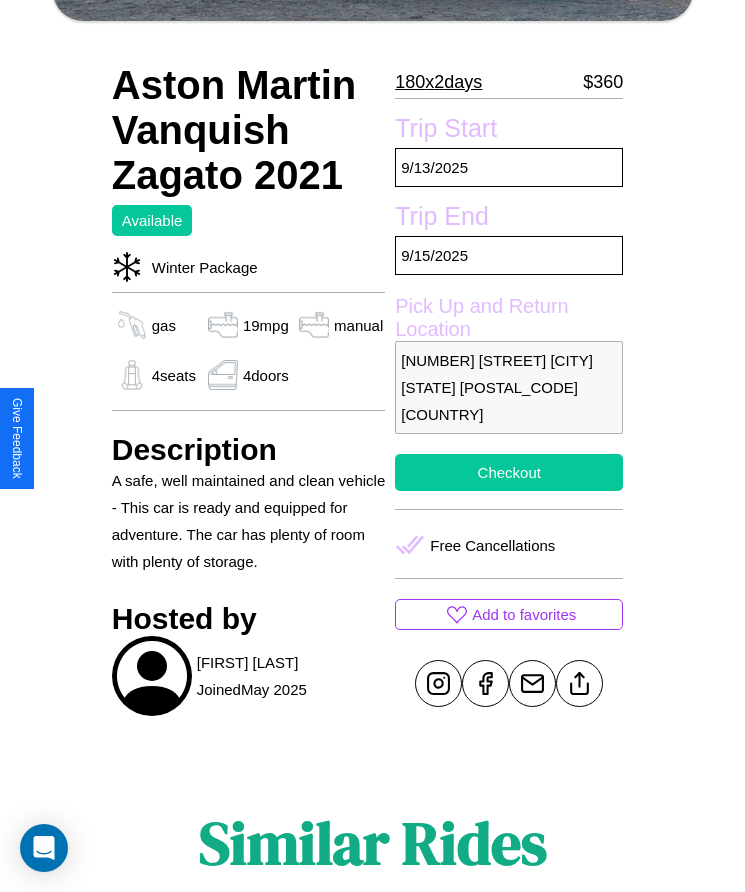 click on "Checkout" at bounding box center (509, 472) 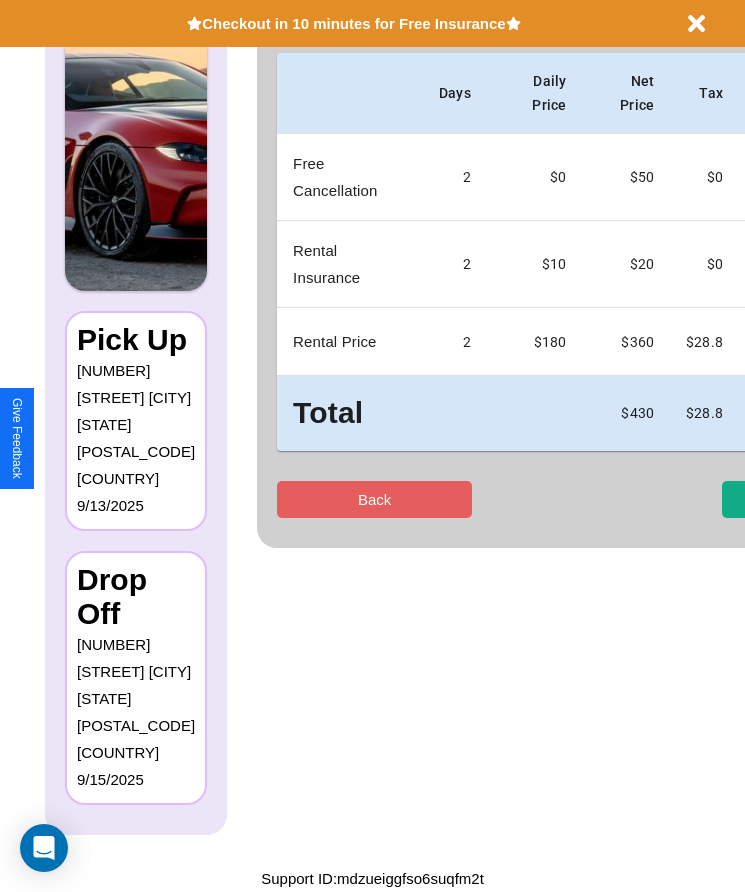 scroll, scrollTop: 0, scrollLeft: 0, axis: both 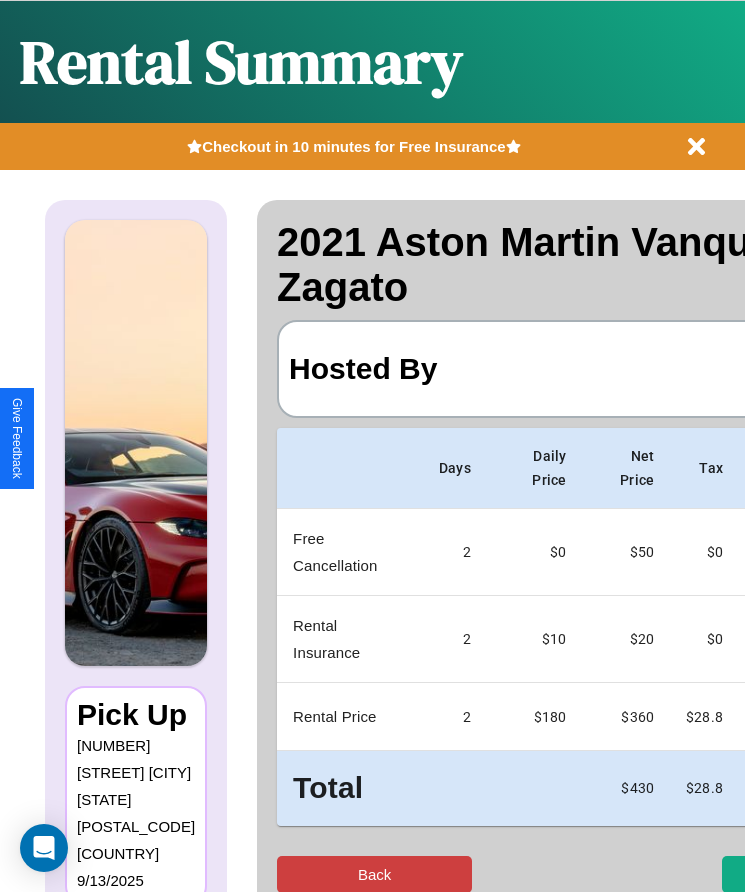 click on "Back" at bounding box center (374, 874) 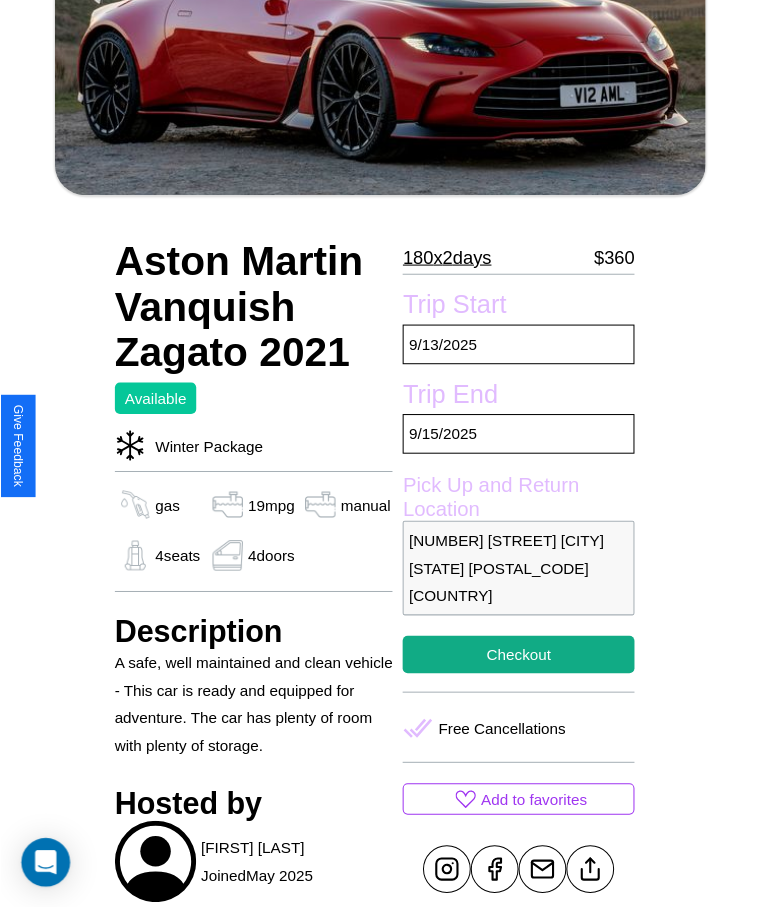 scroll, scrollTop: 262, scrollLeft: 0, axis: vertical 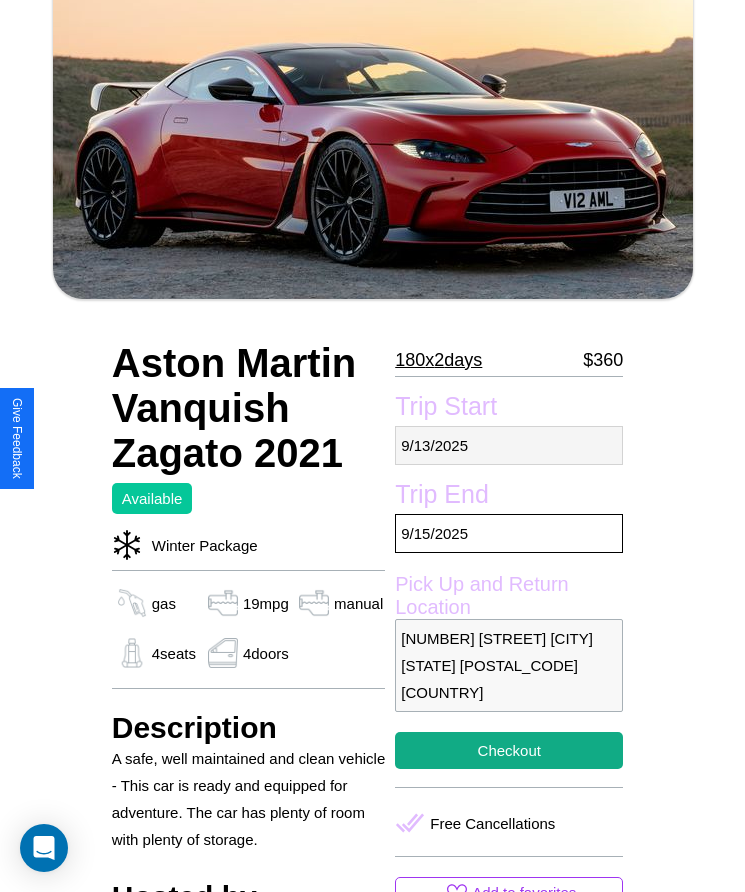 click on "[MM] / [DD] / [YYYY]" at bounding box center (509, 445) 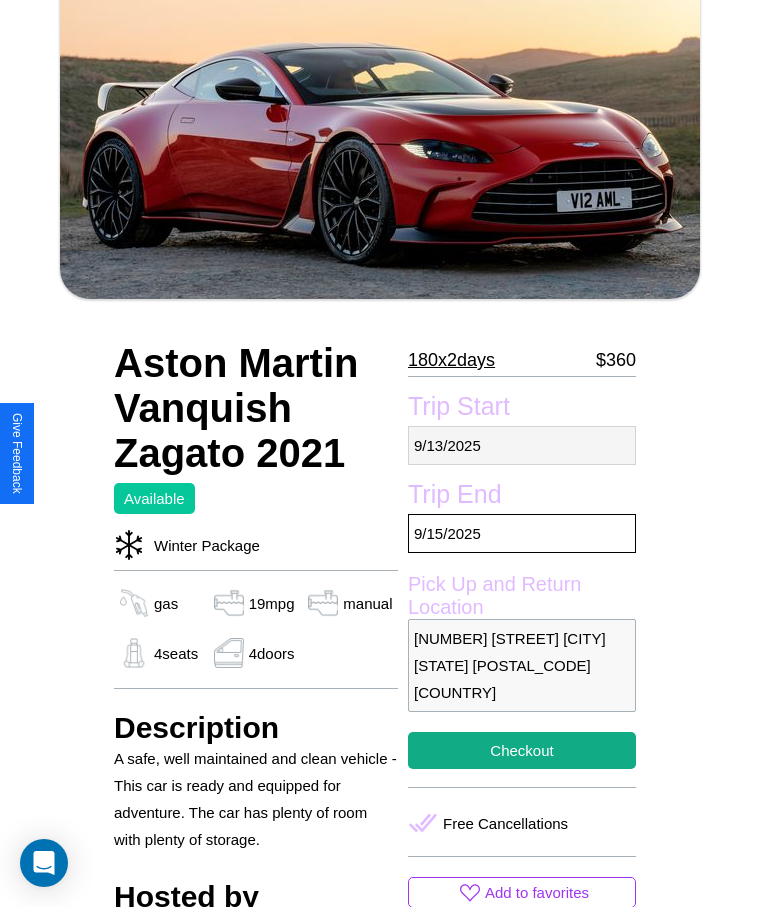 select on "*" 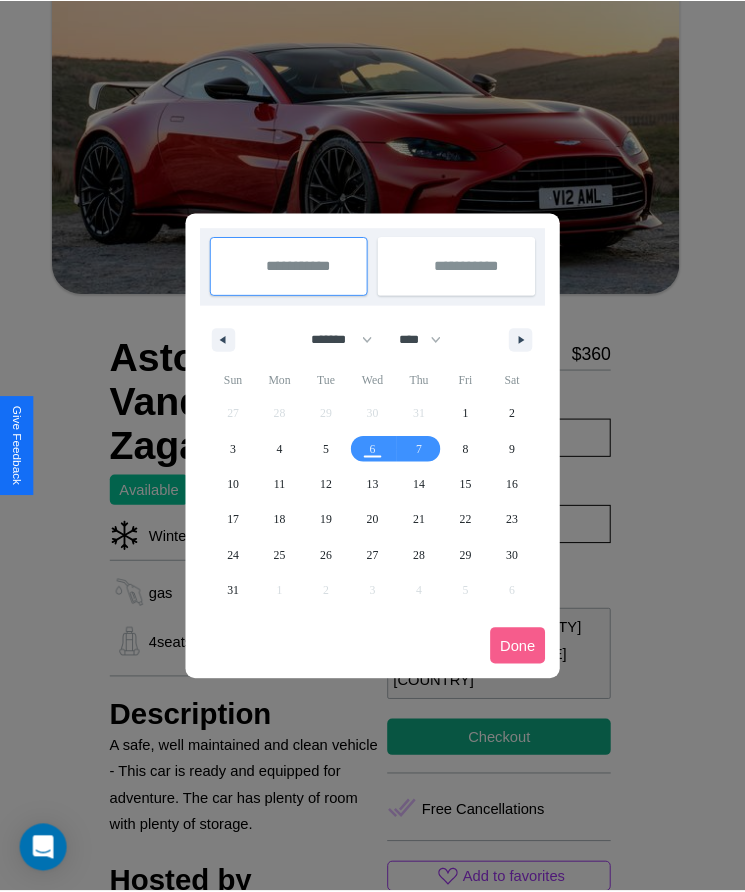 scroll, scrollTop: 0, scrollLeft: 0, axis: both 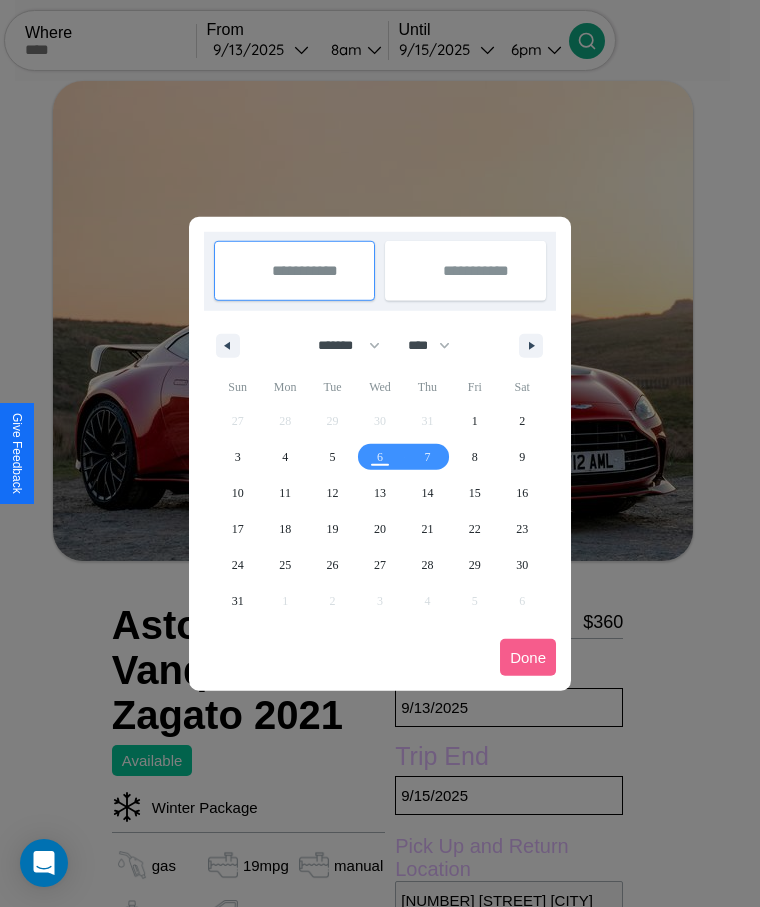 click at bounding box center (380, 453) 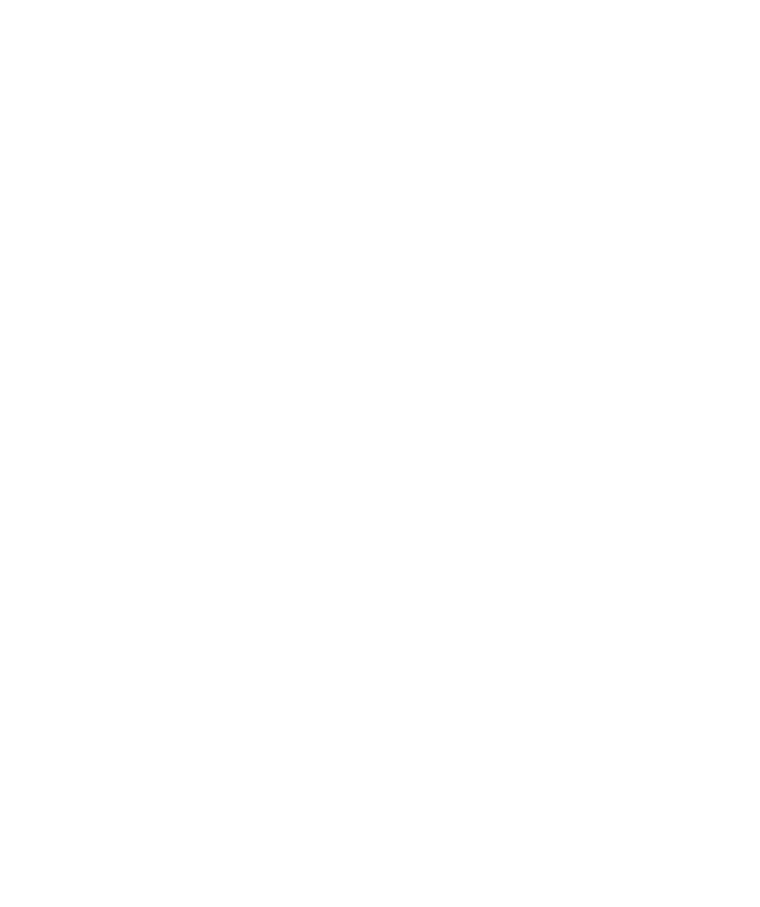 scroll, scrollTop: 0, scrollLeft: 0, axis: both 